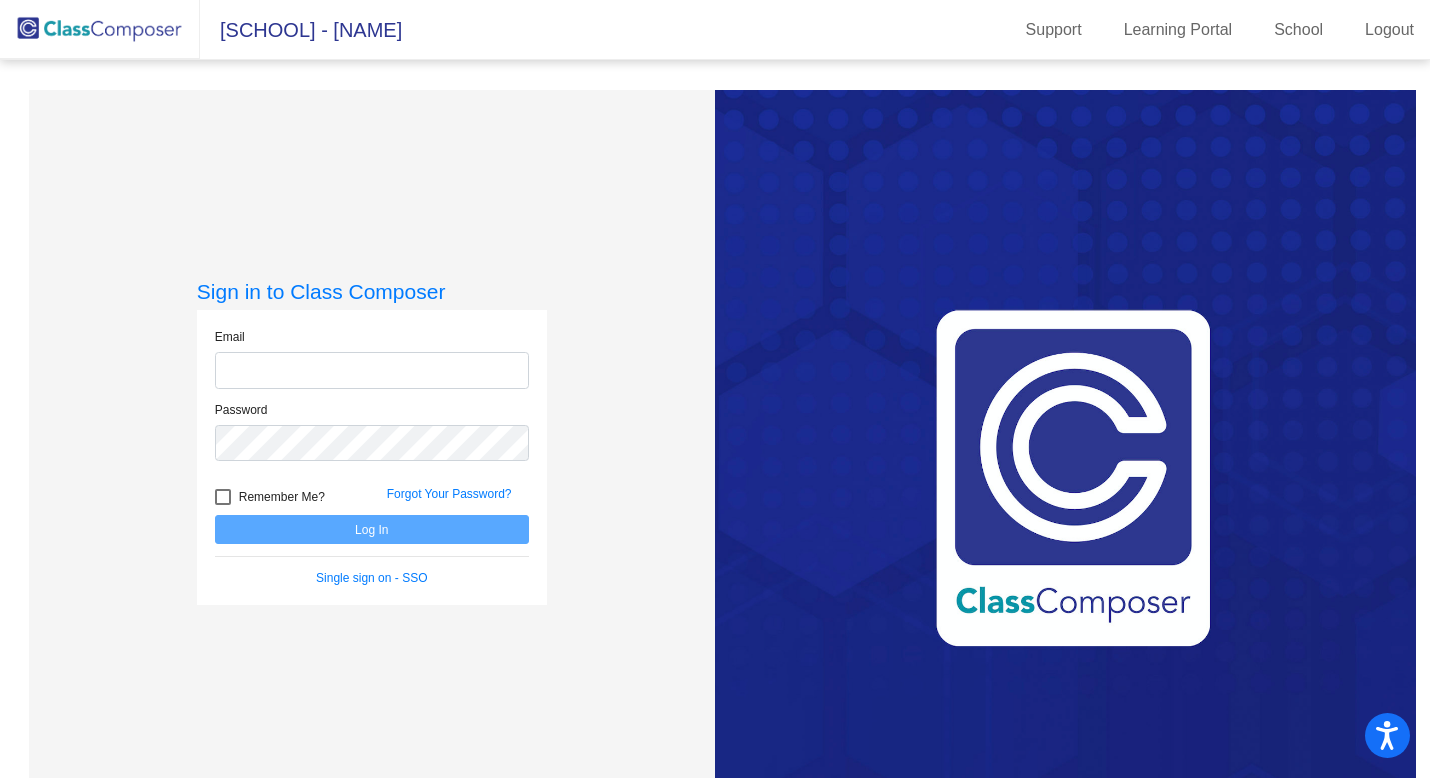scroll, scrollTop: 0, scrollLeft: 0, axis: both 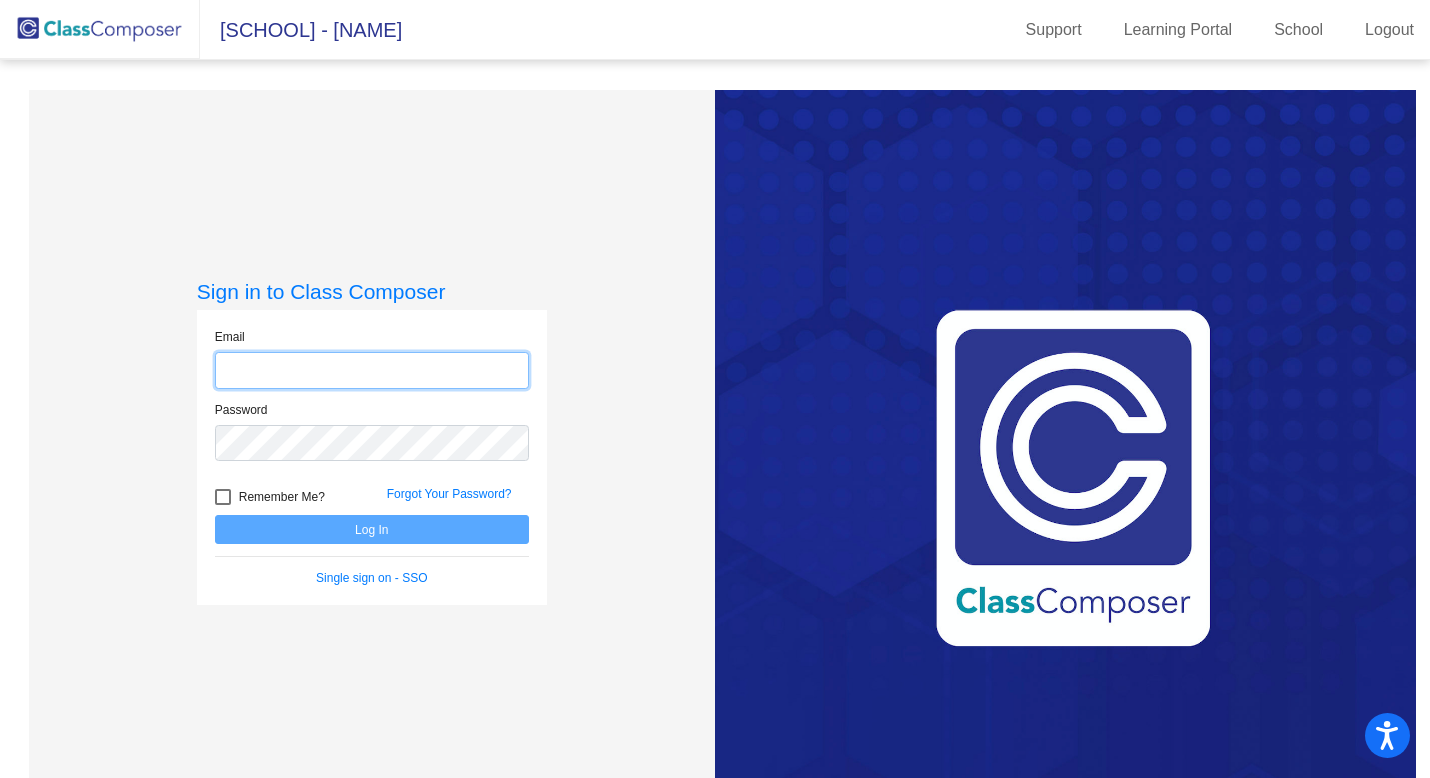 click 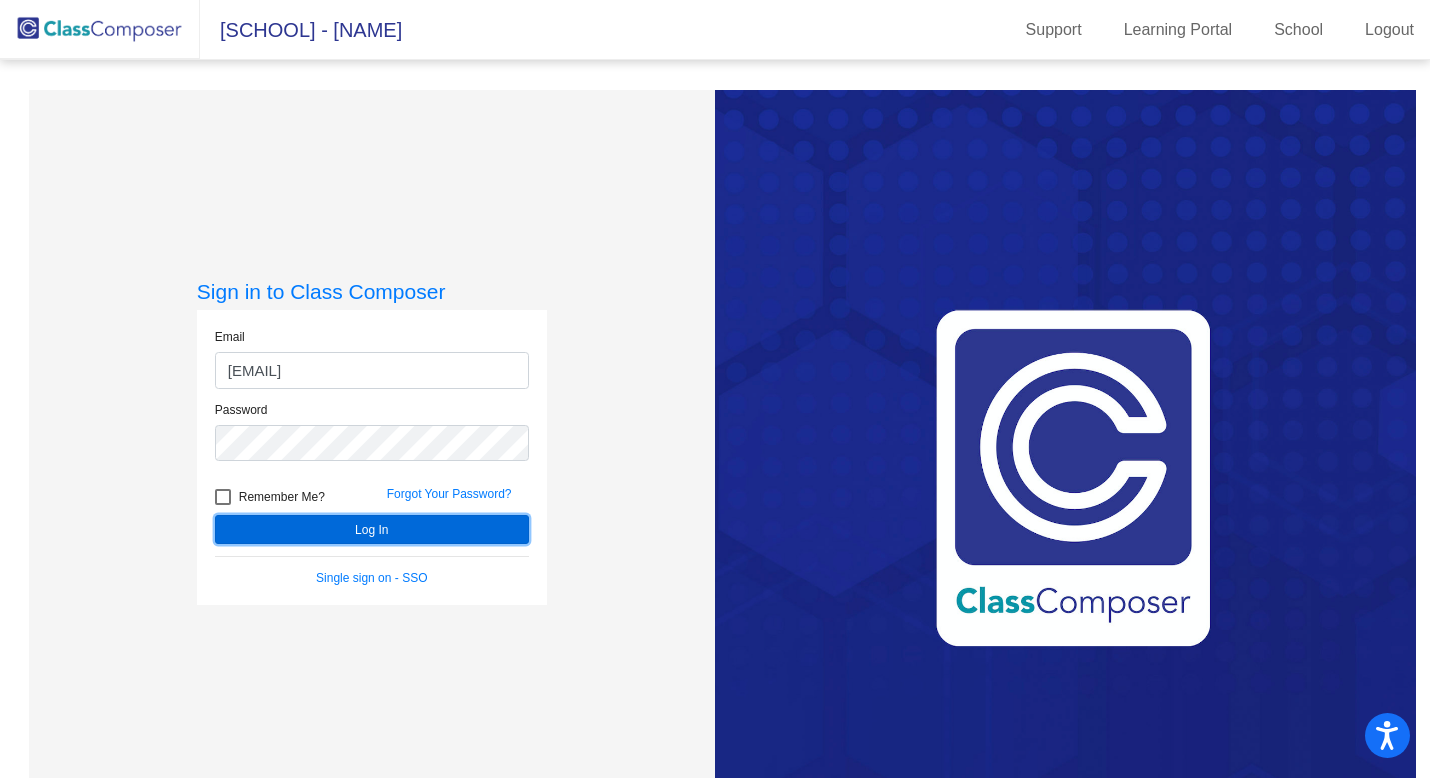 click on "Log In" 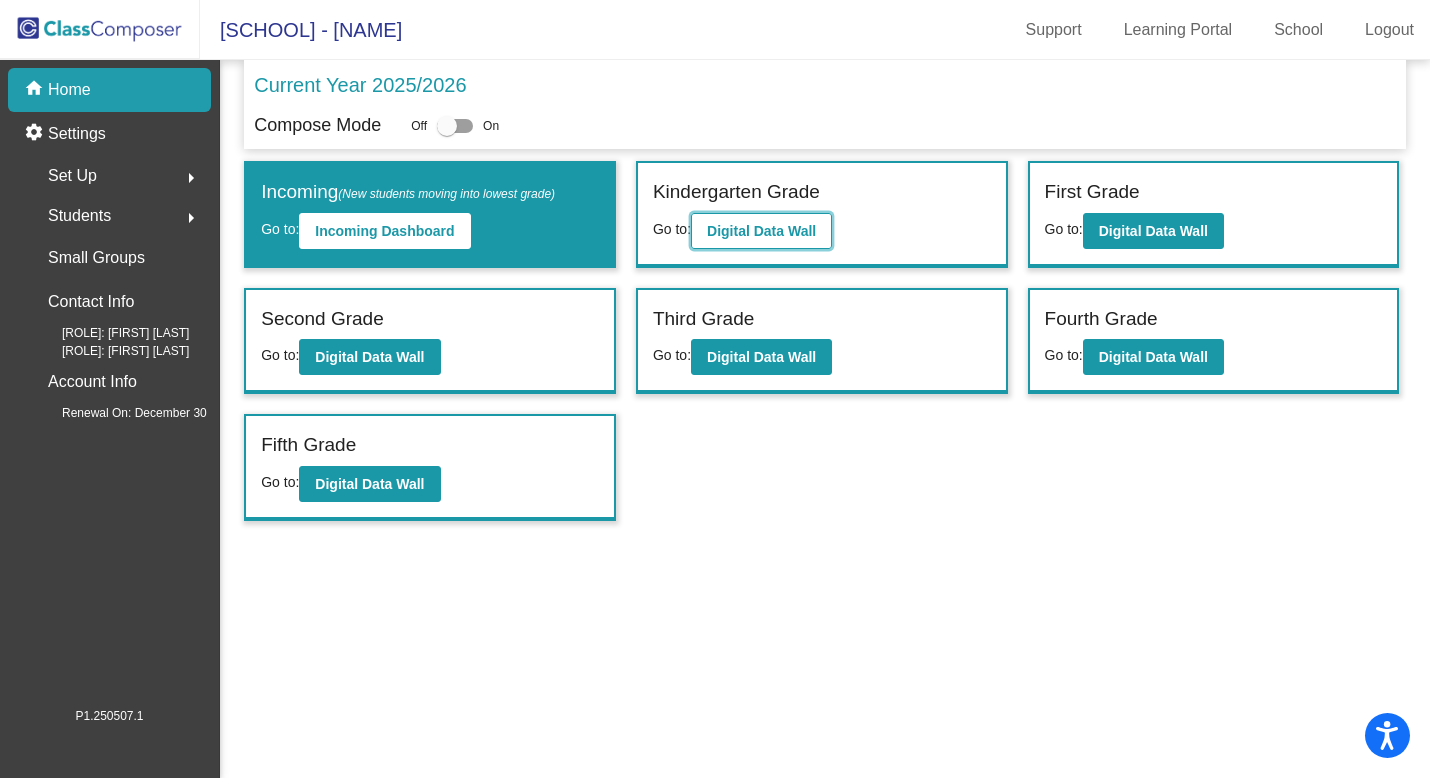 click on "Digital Data Wall" 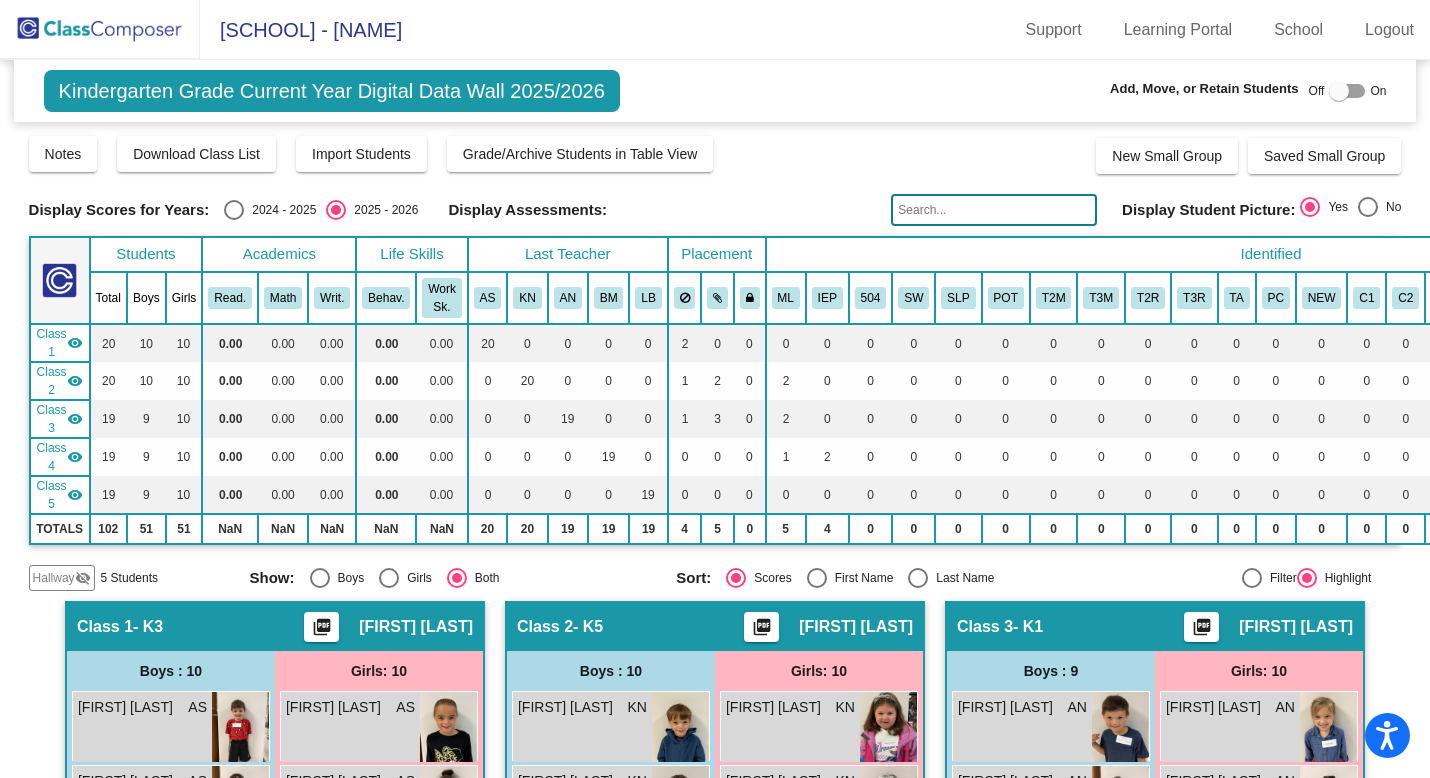 click on "Hallway" 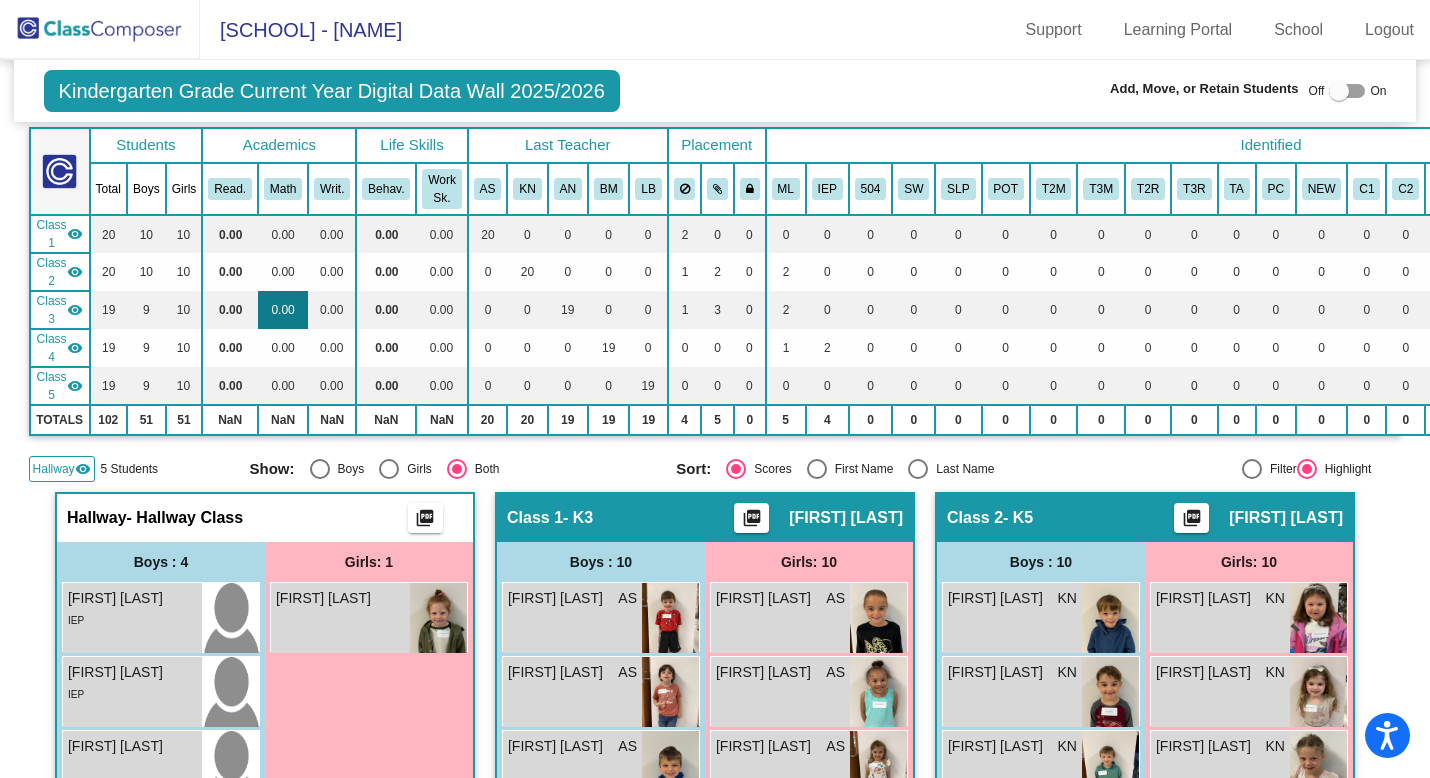 scroll, scrollTop: 0, scrollLeft: 0, axis: both 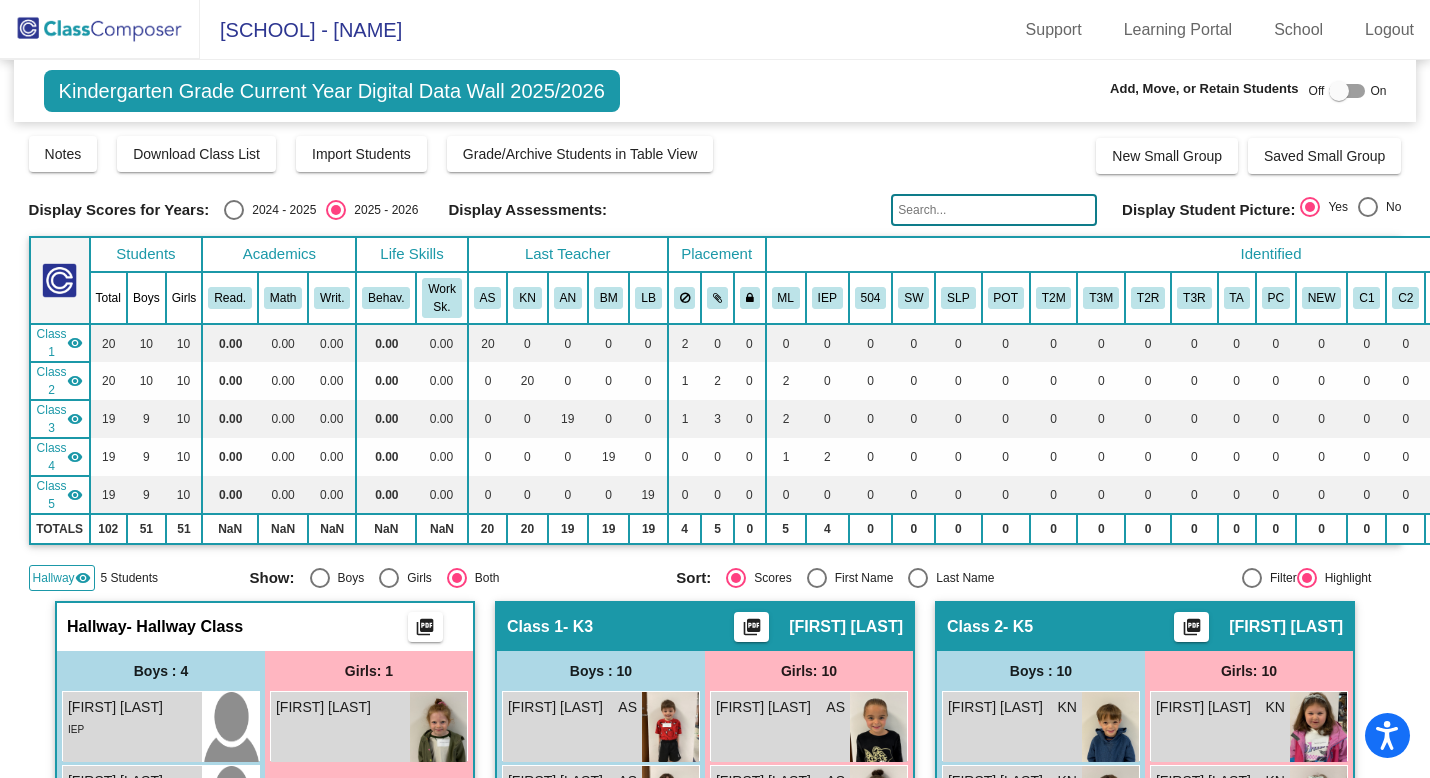 click 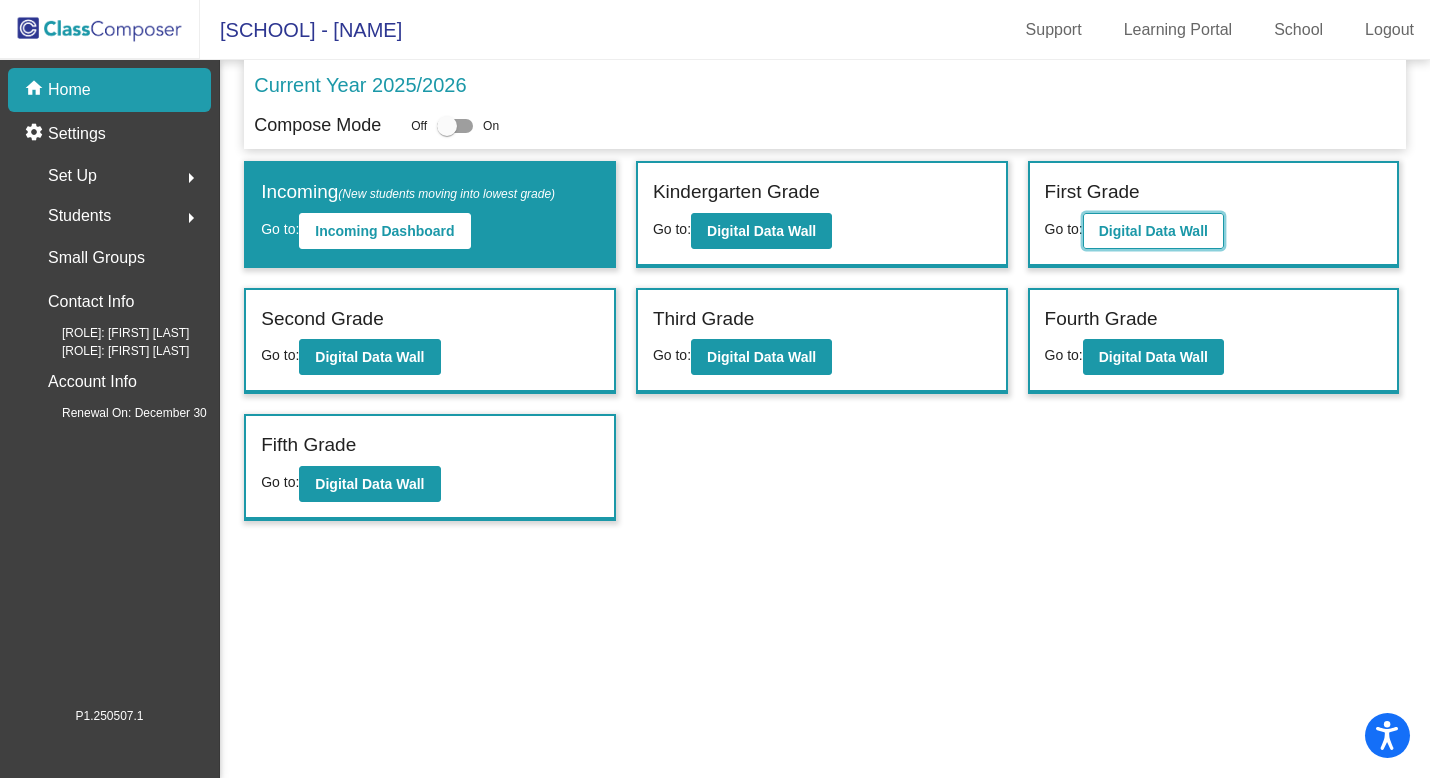 click on "Digital Data Wall" 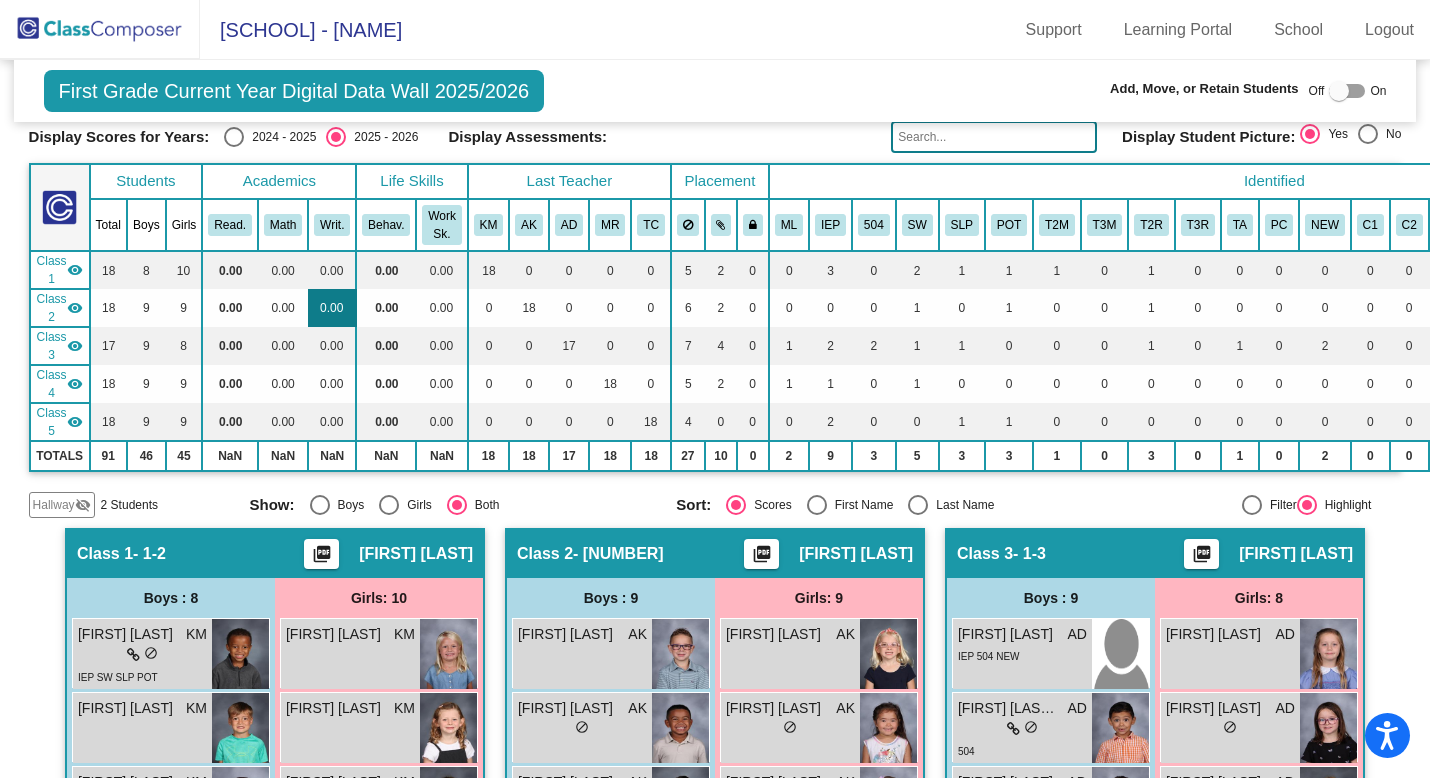 scroll, scrollTop: 147, scrollLeft: 0, axis: vertical 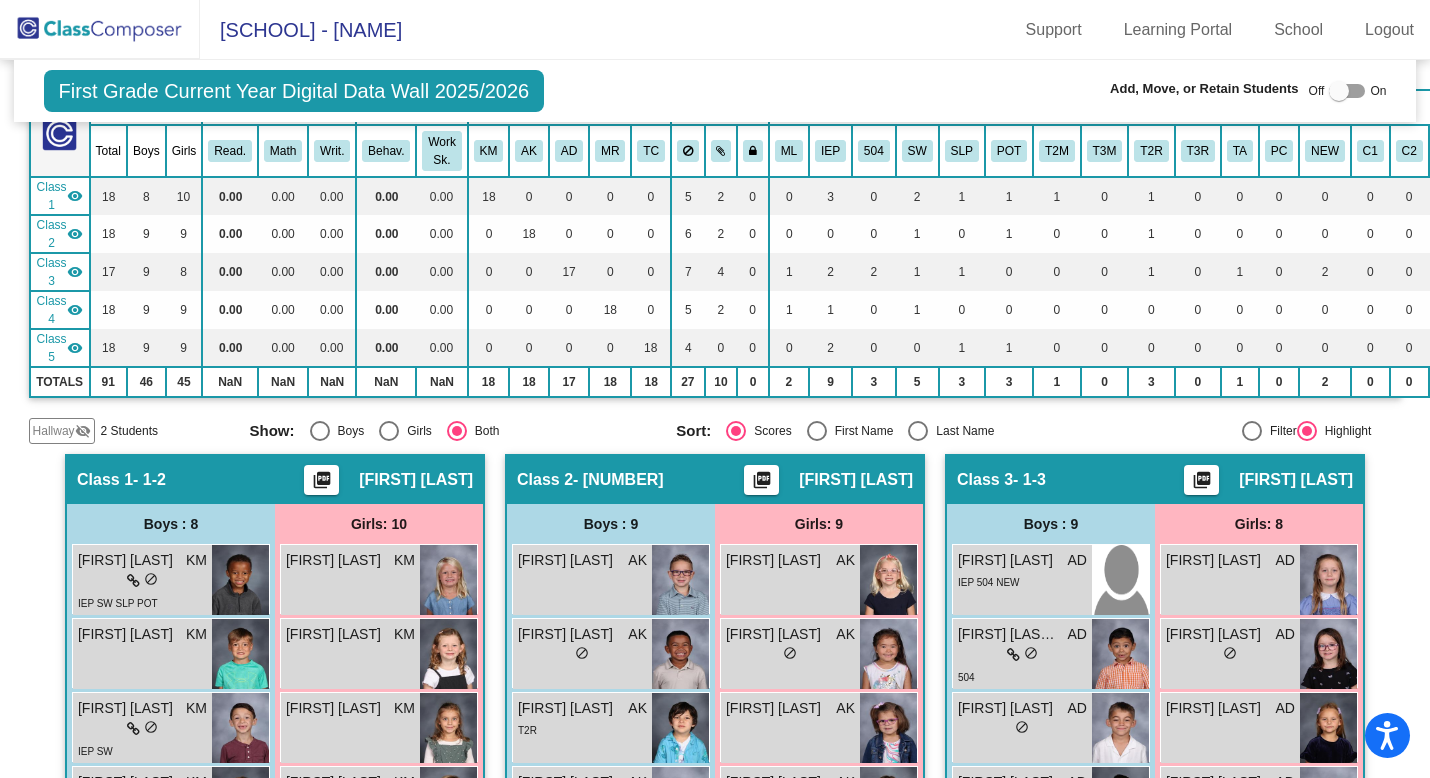 click on "Hallway" 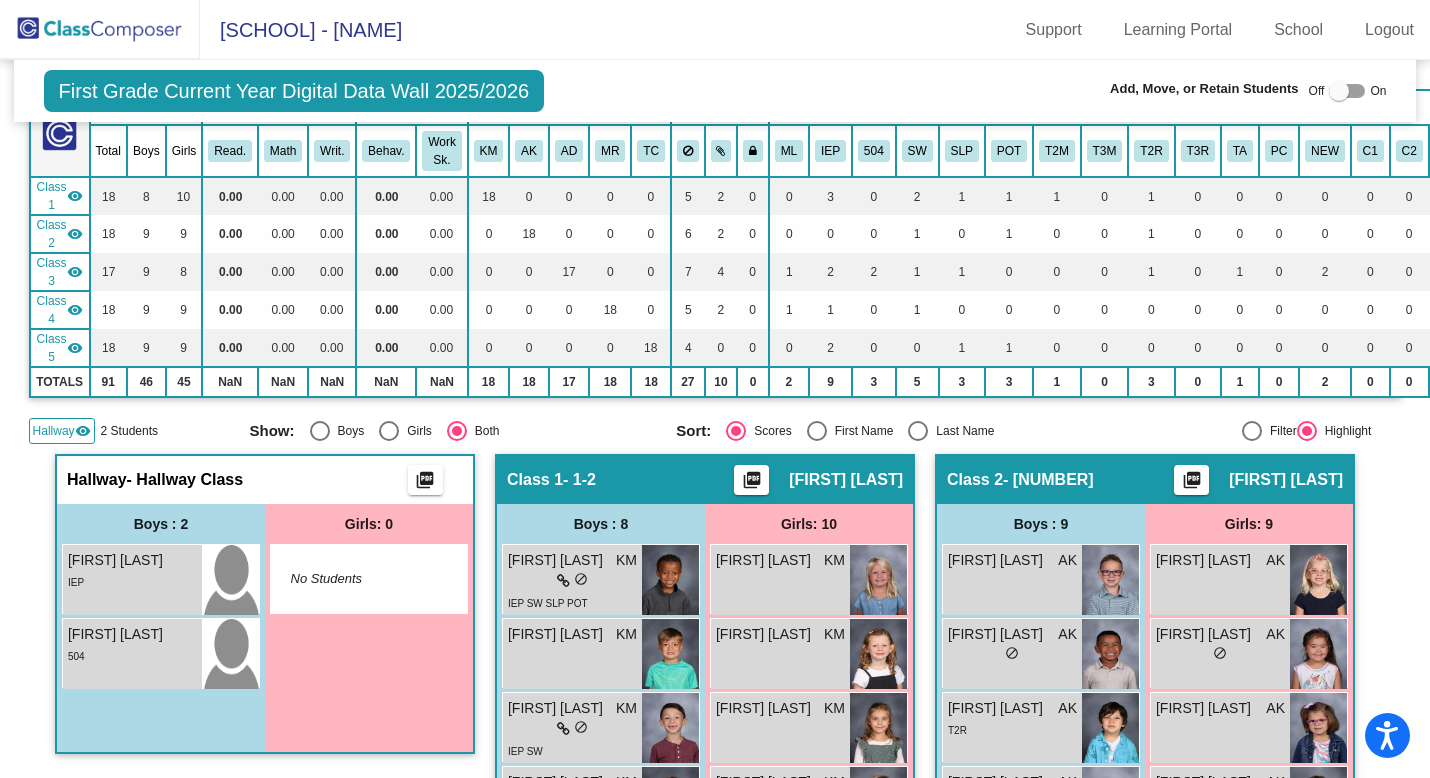 click 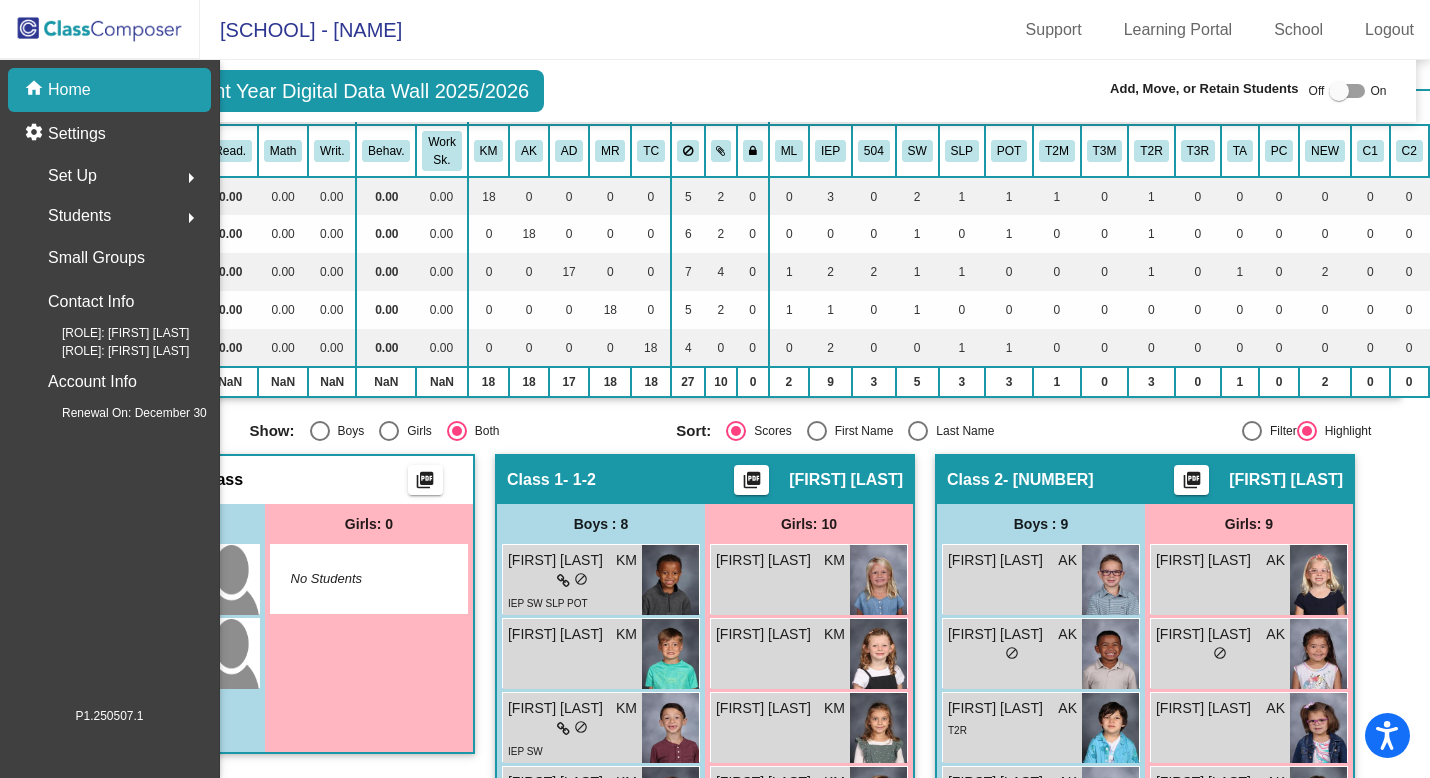 scroll, scrollTop: 0, scrollLeft: 0, axis: both 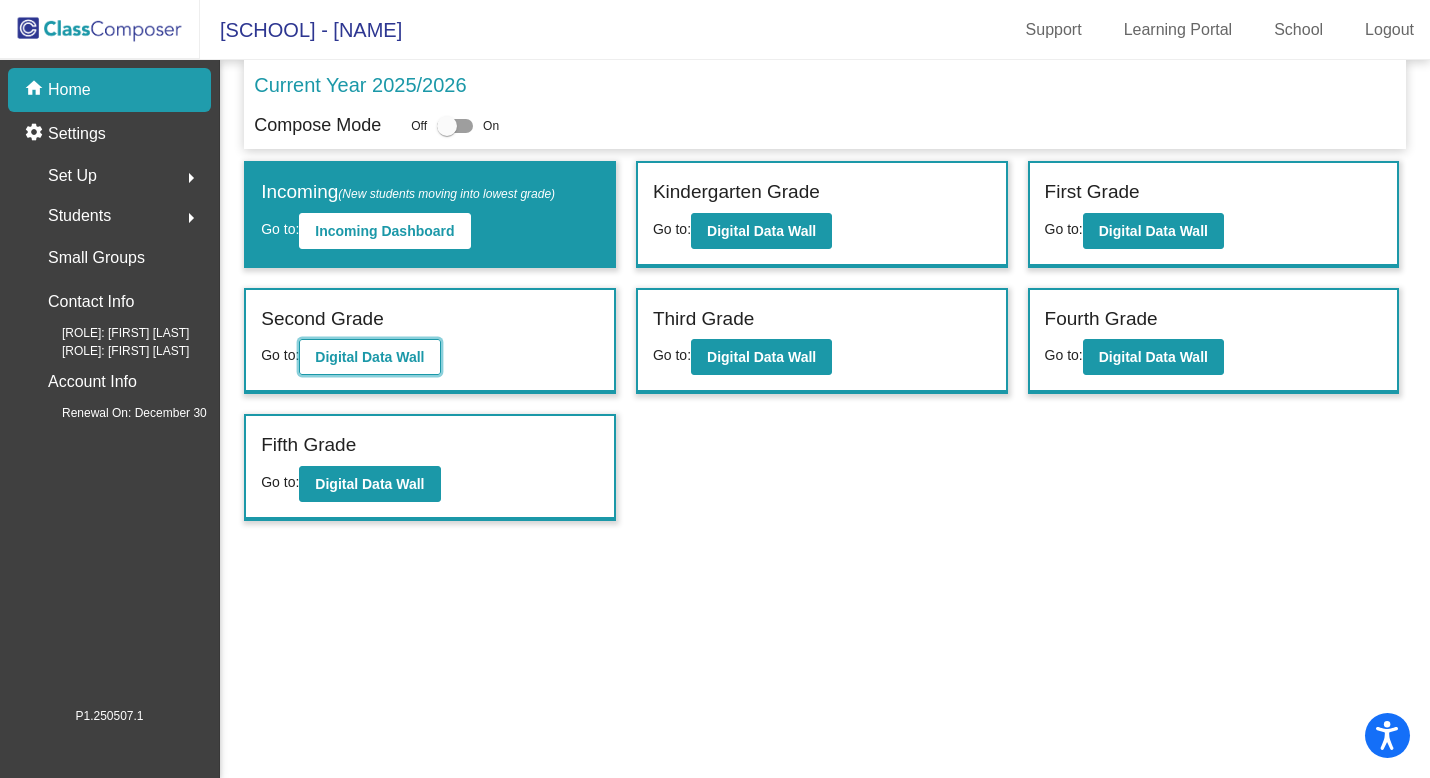 click on "Digital Data Wall" 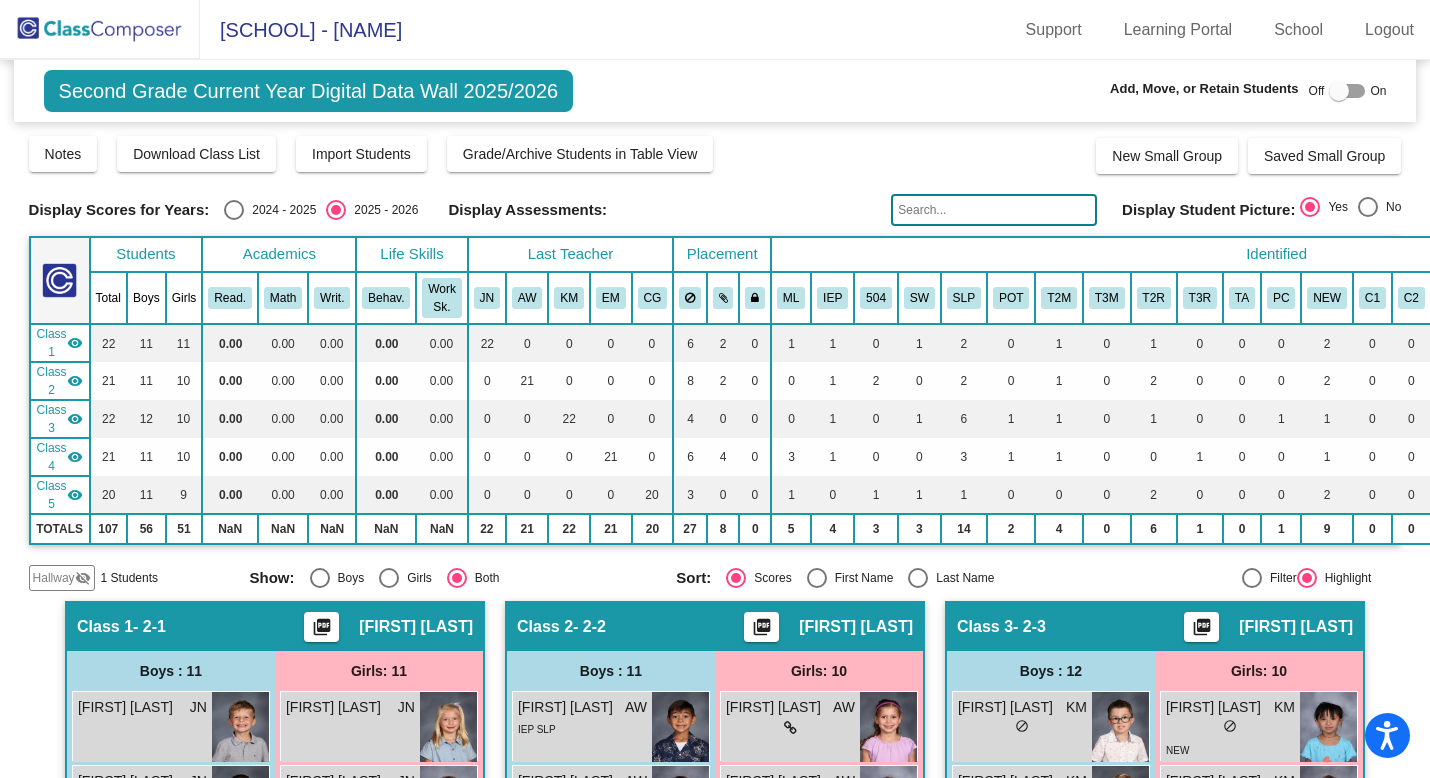 click on "Hallway" 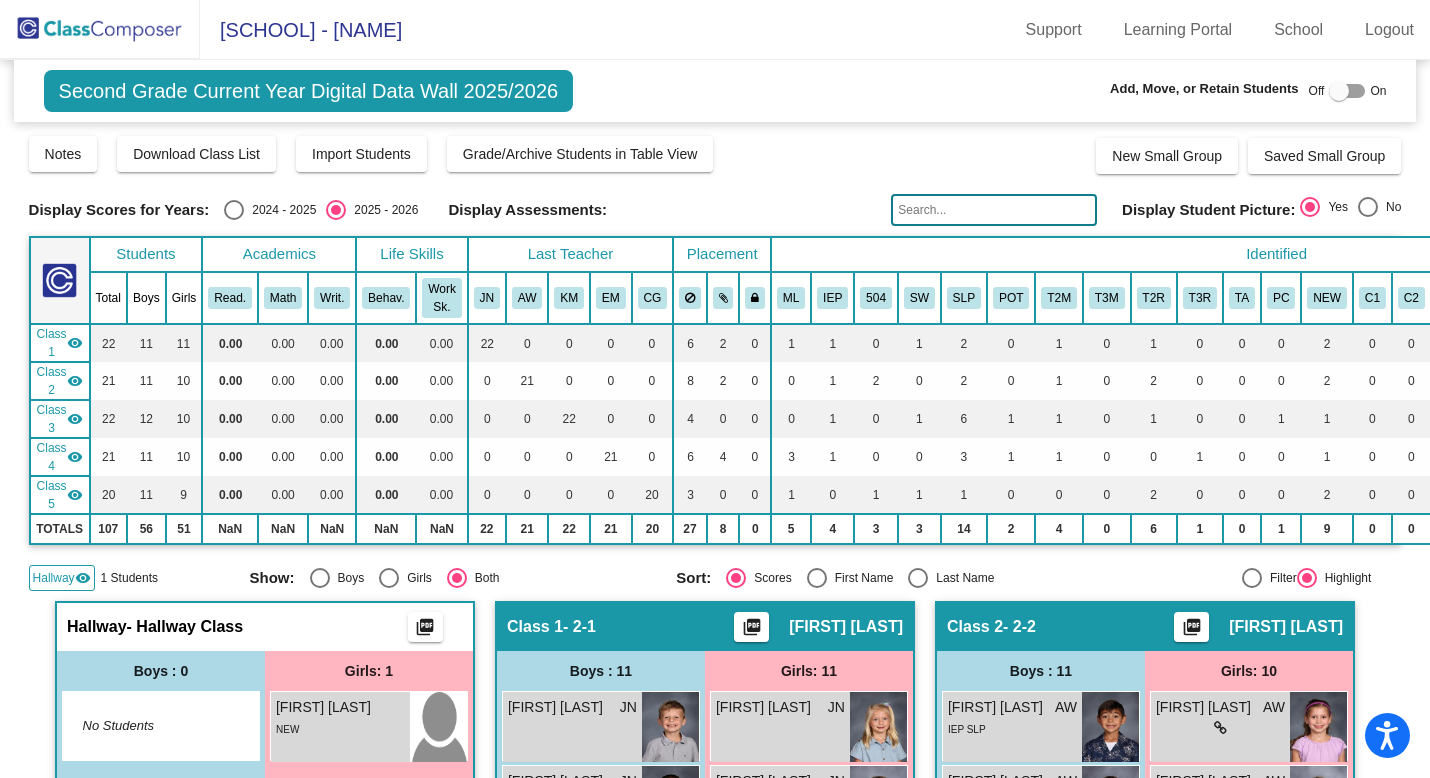 click 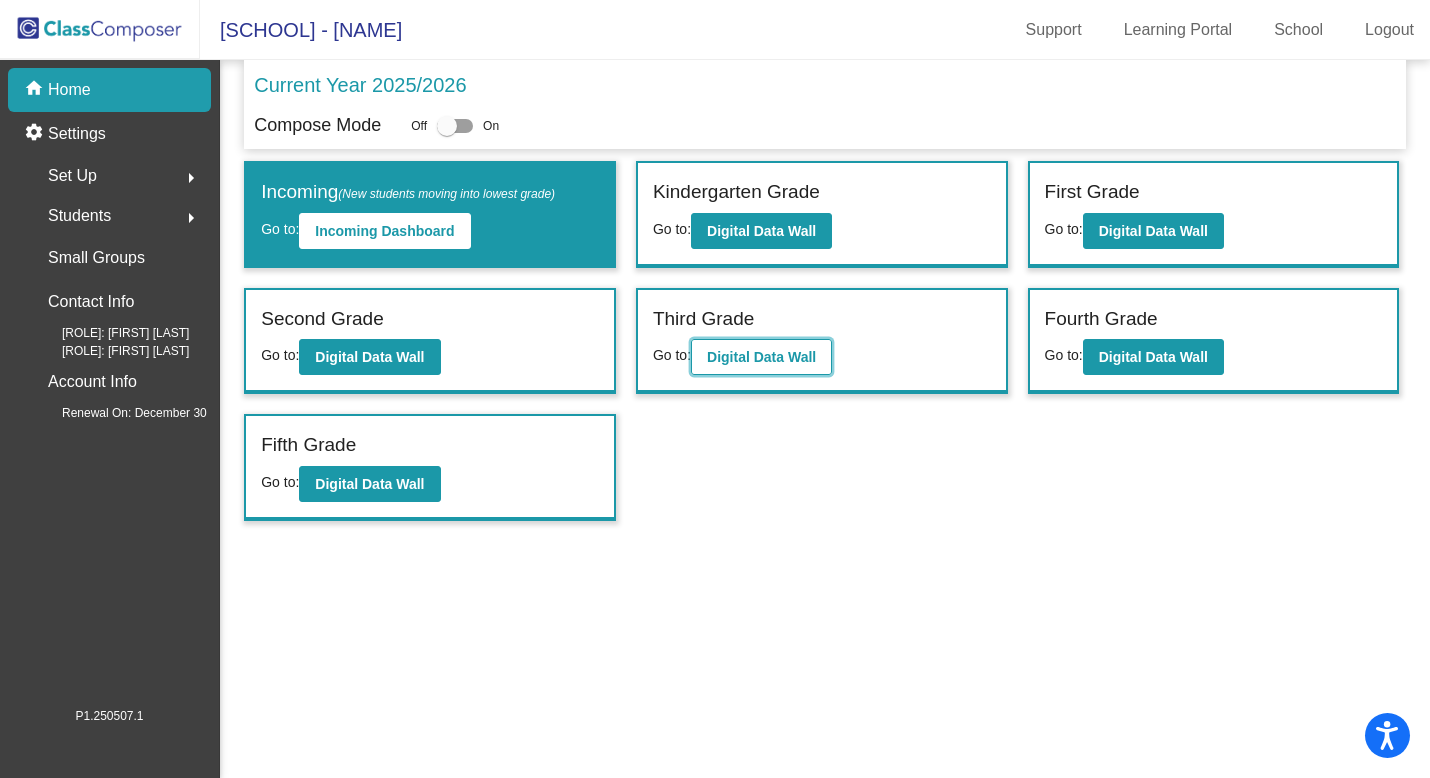 click on "Digital Data Wall" 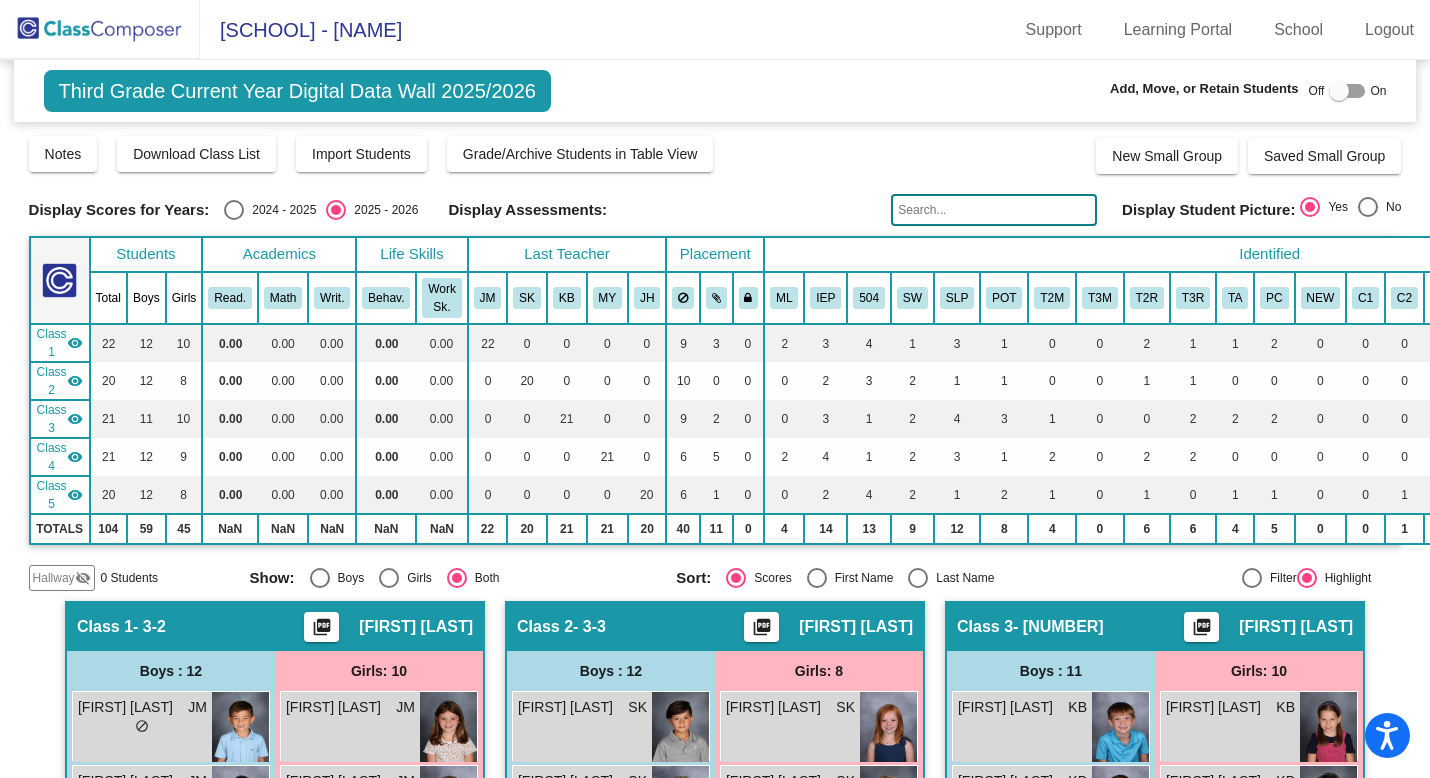 click 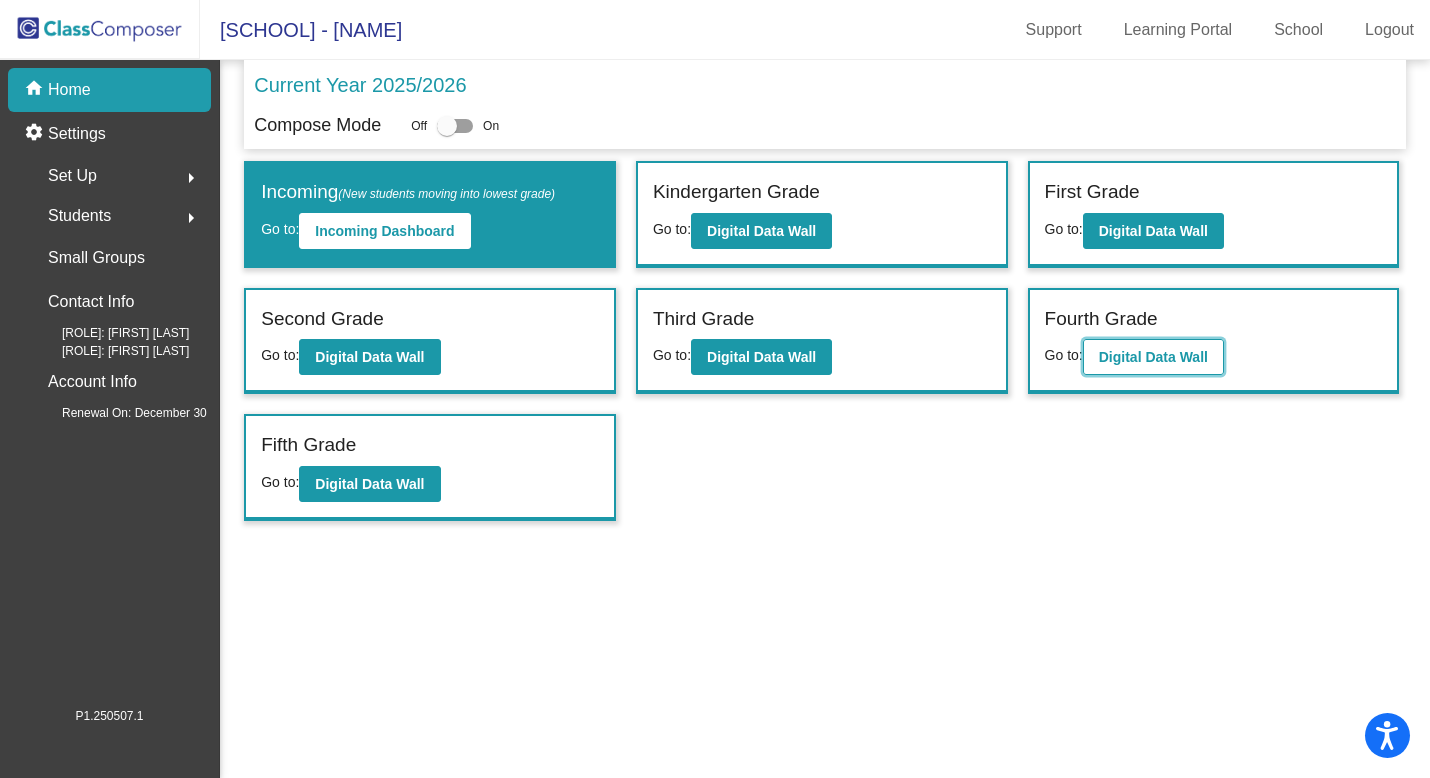 click on "Digital Data Wall" 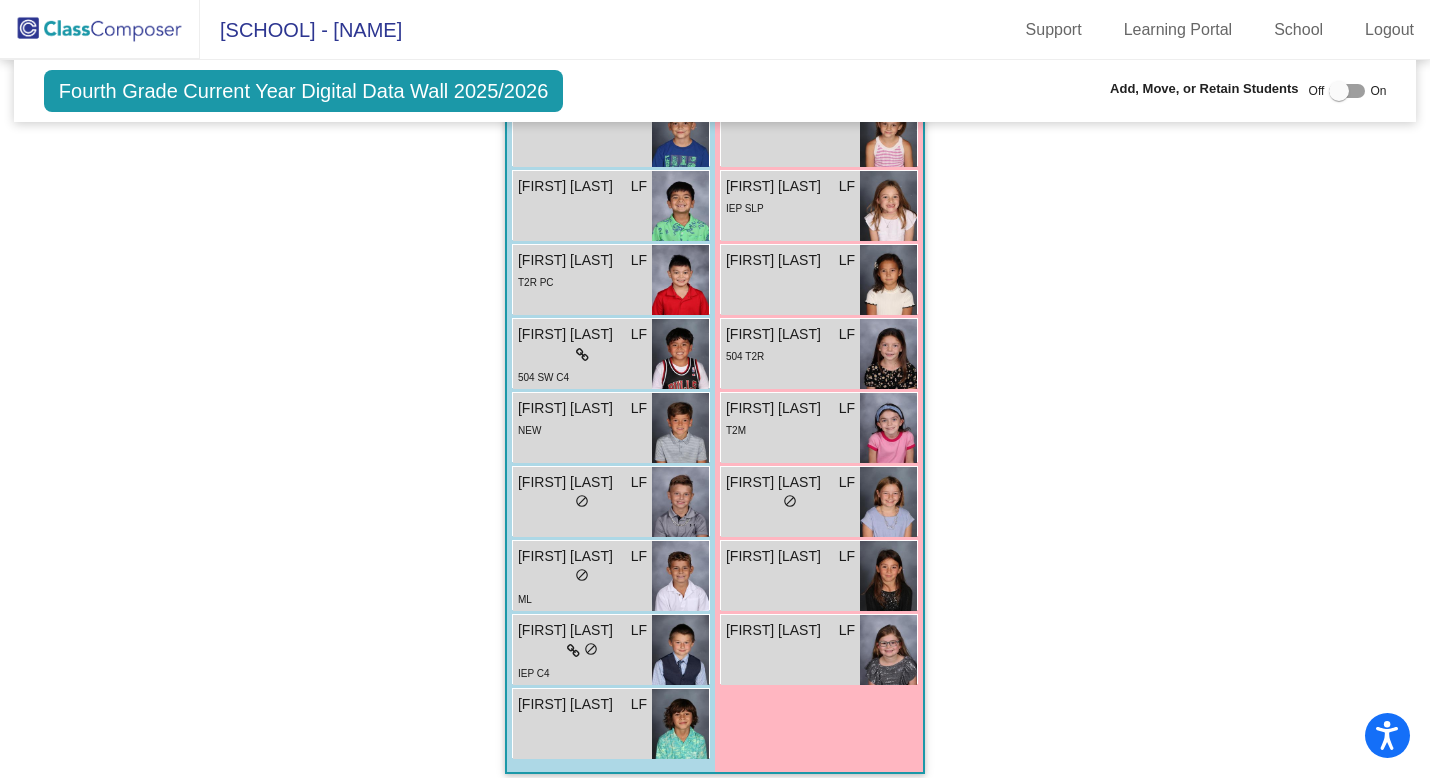 scroll, scrollTop: 1814, scrollLeft: 0, axis: vertical 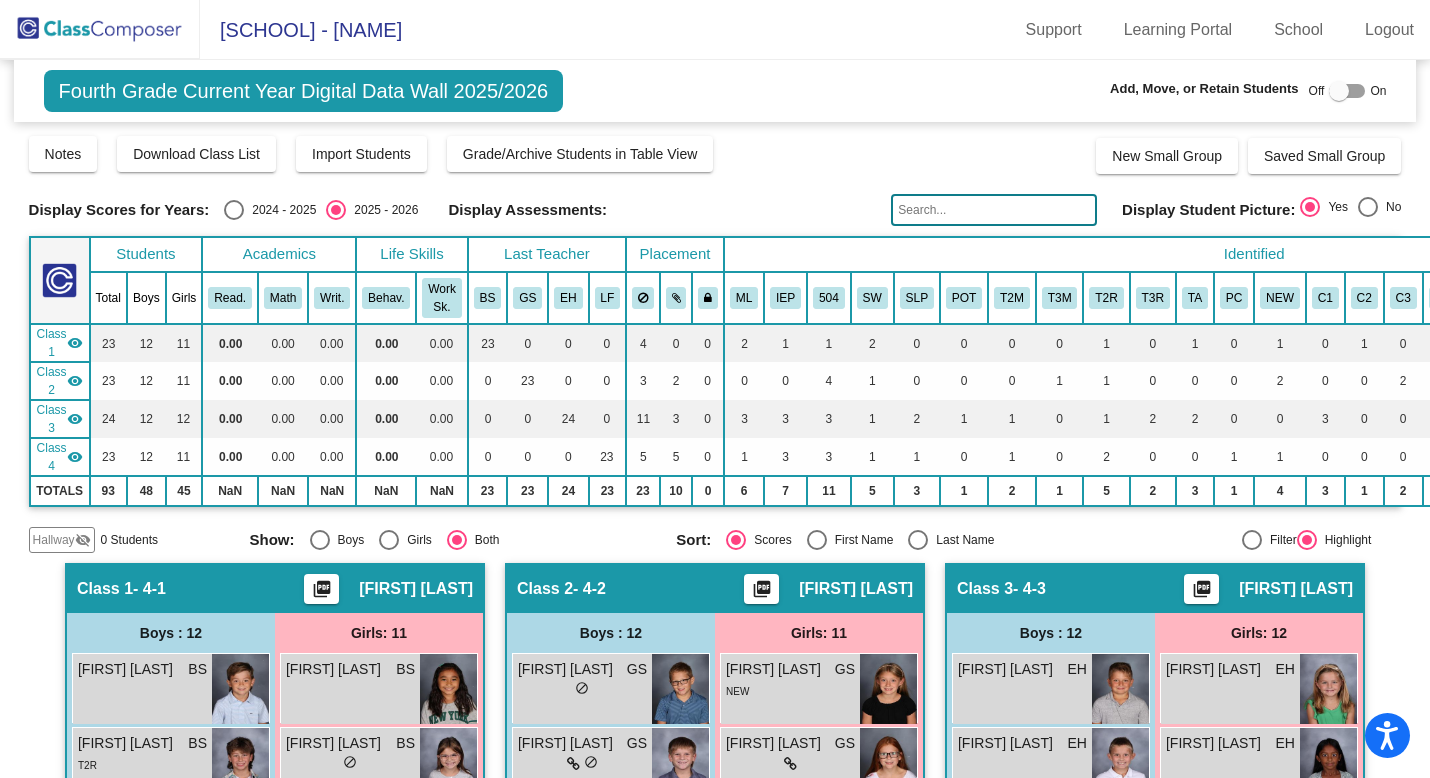 click 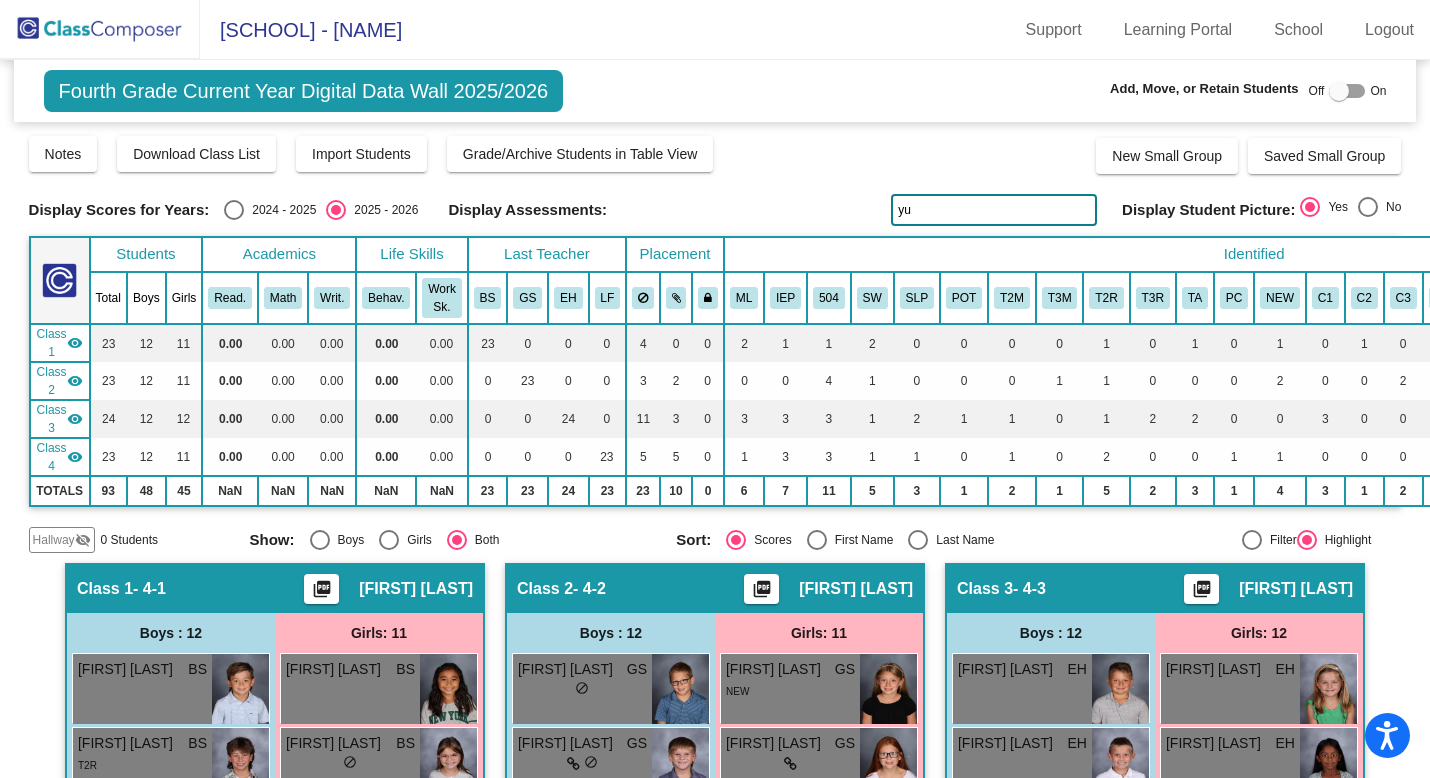 type on "y" 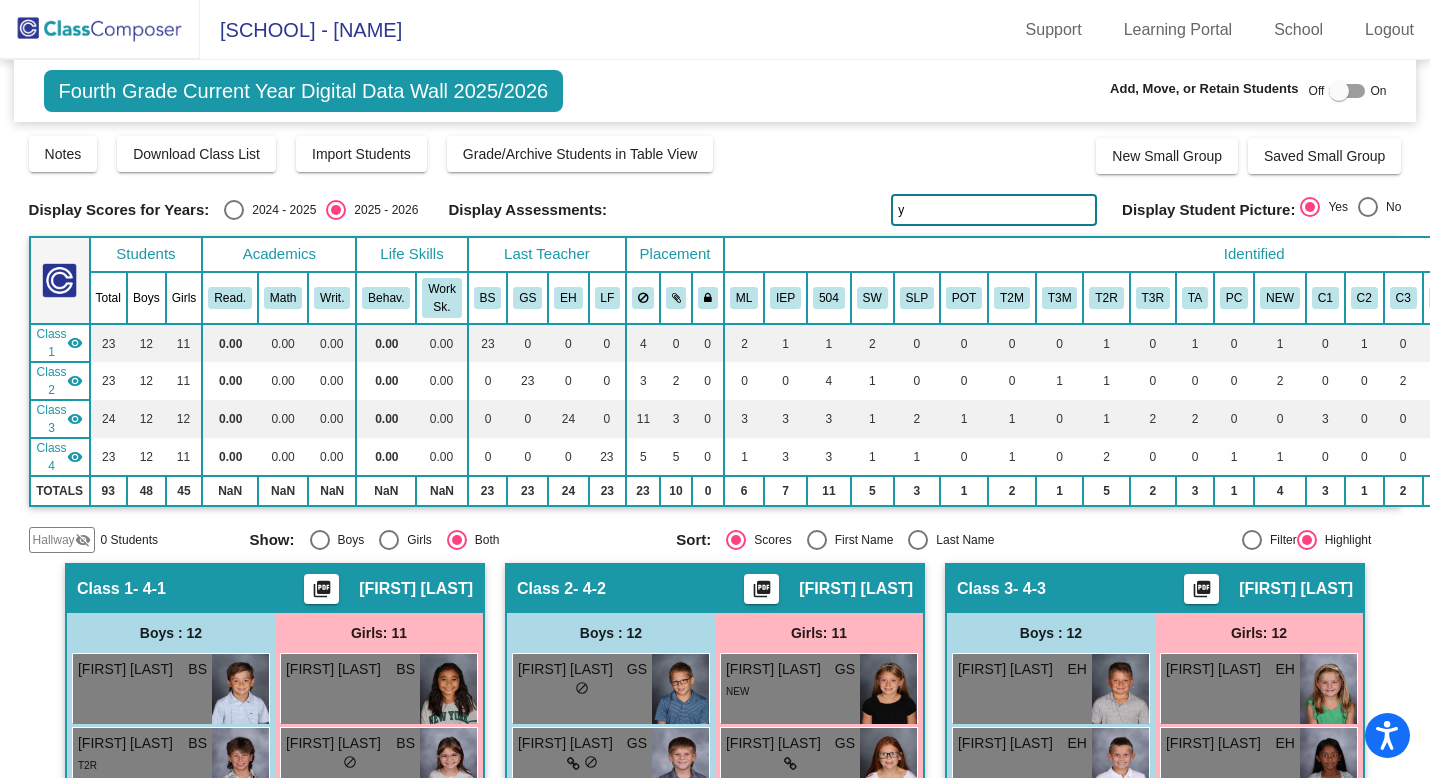 type 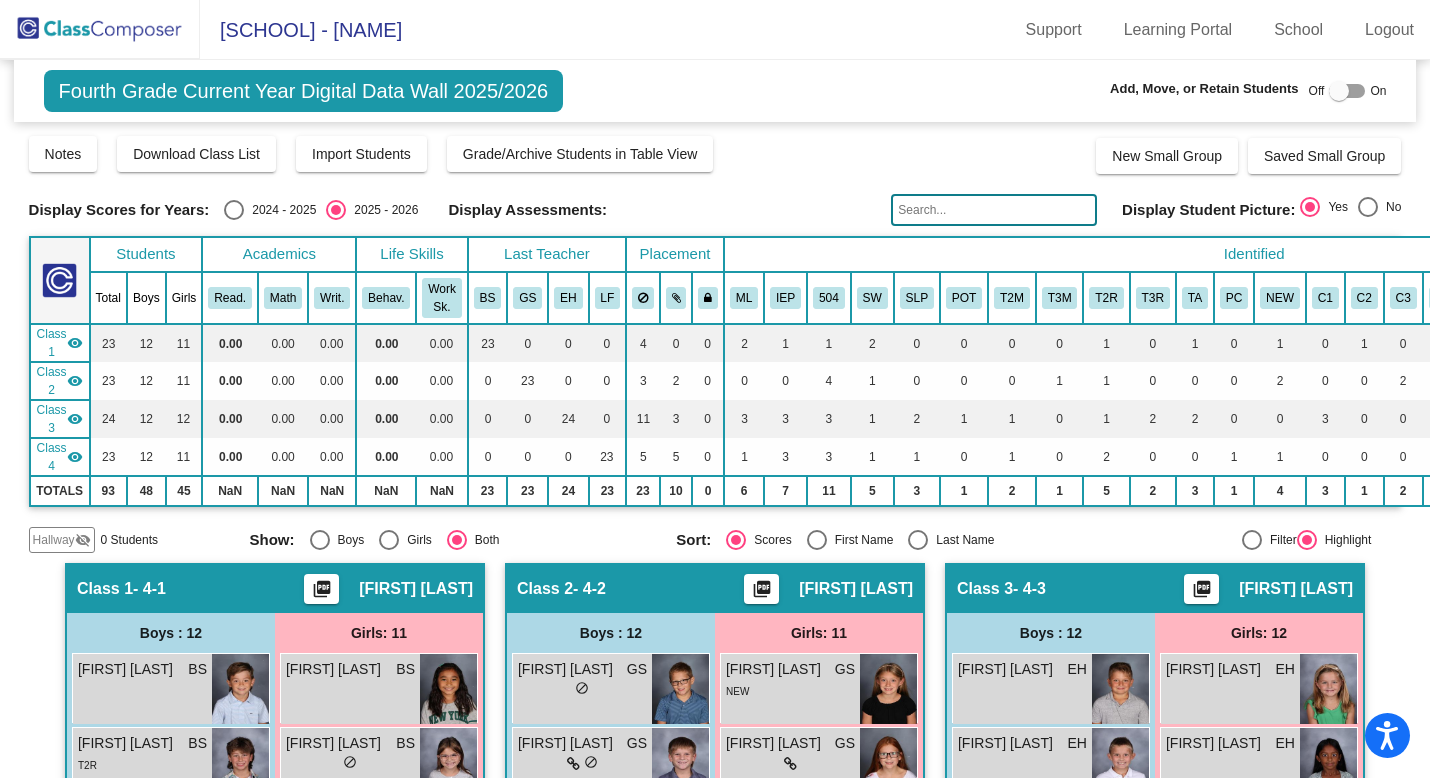 click 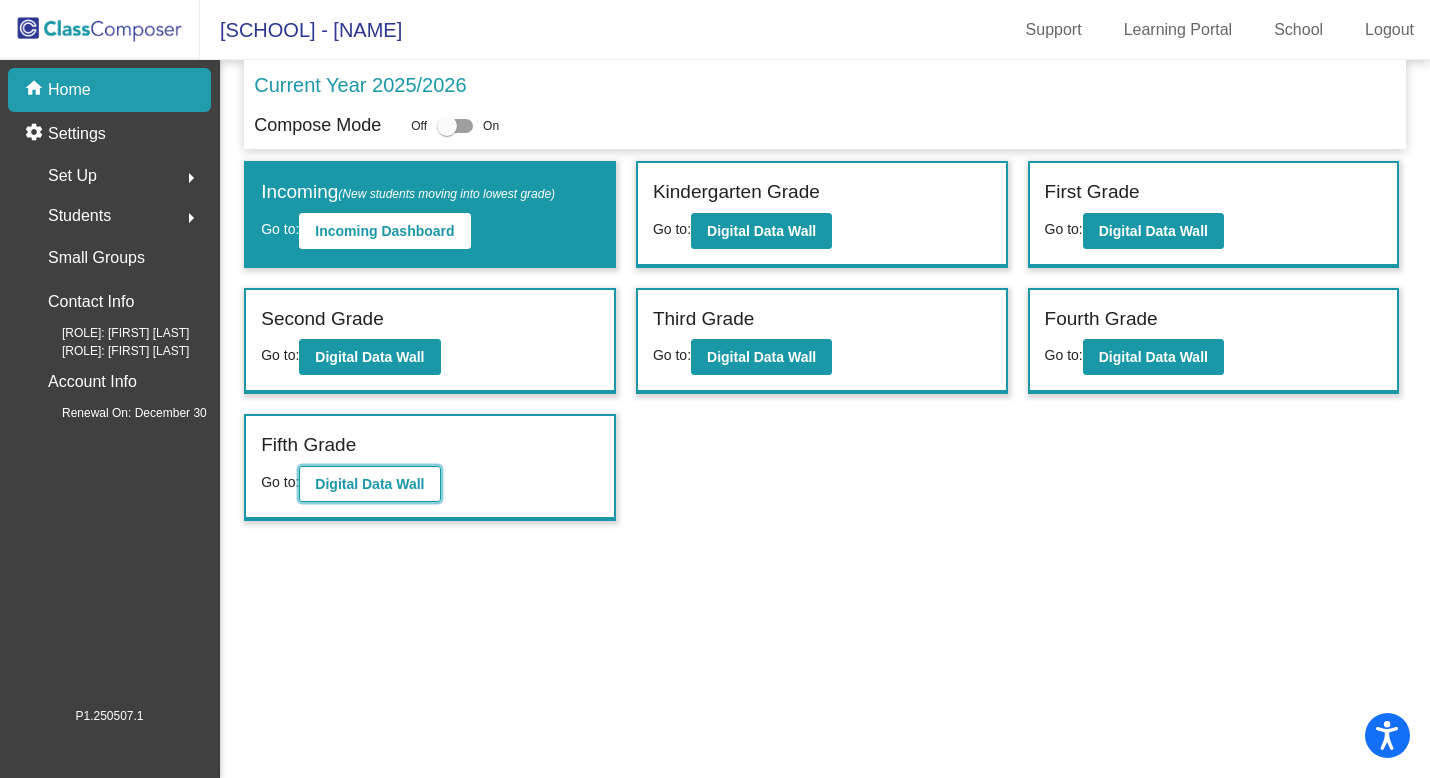 click on "Digital Data Wall" 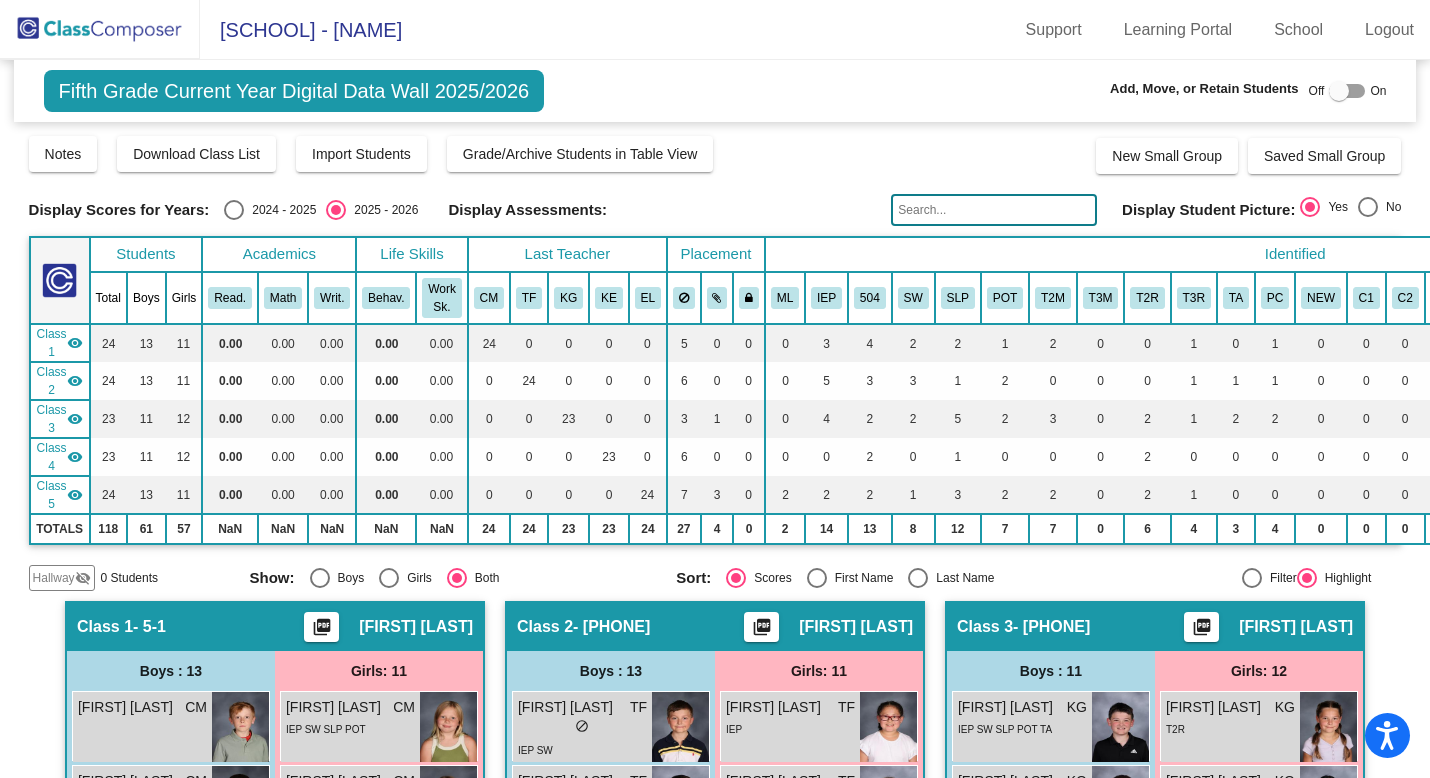 click 